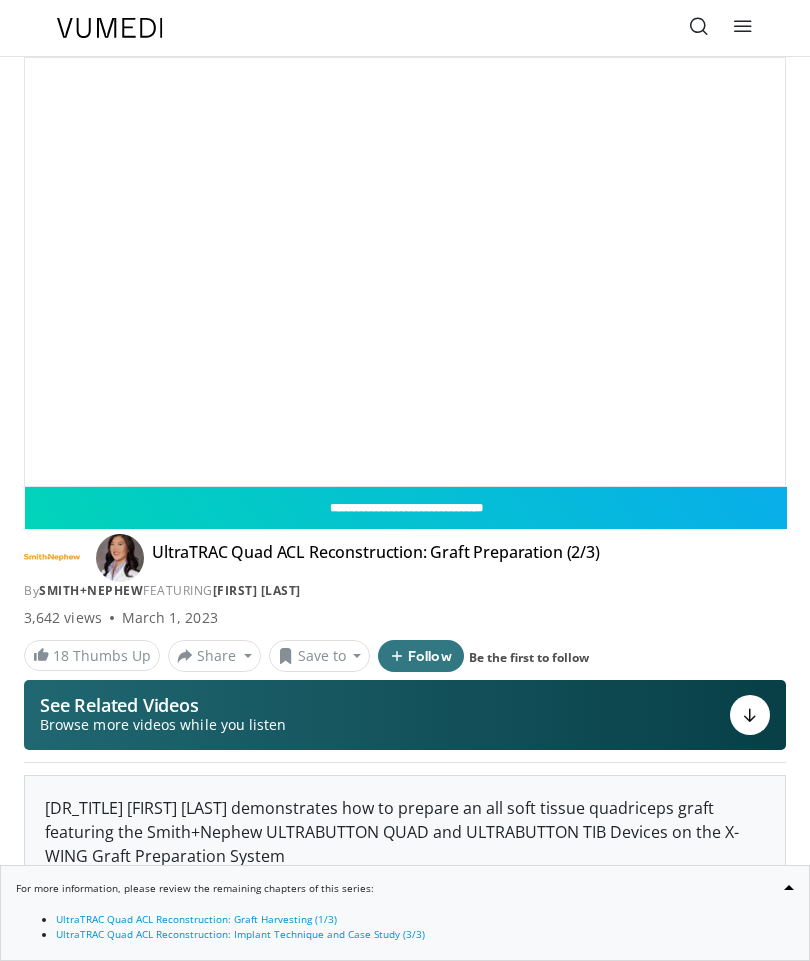 scroll, scrollTop: 0, scrollLeft: 0, axis: both 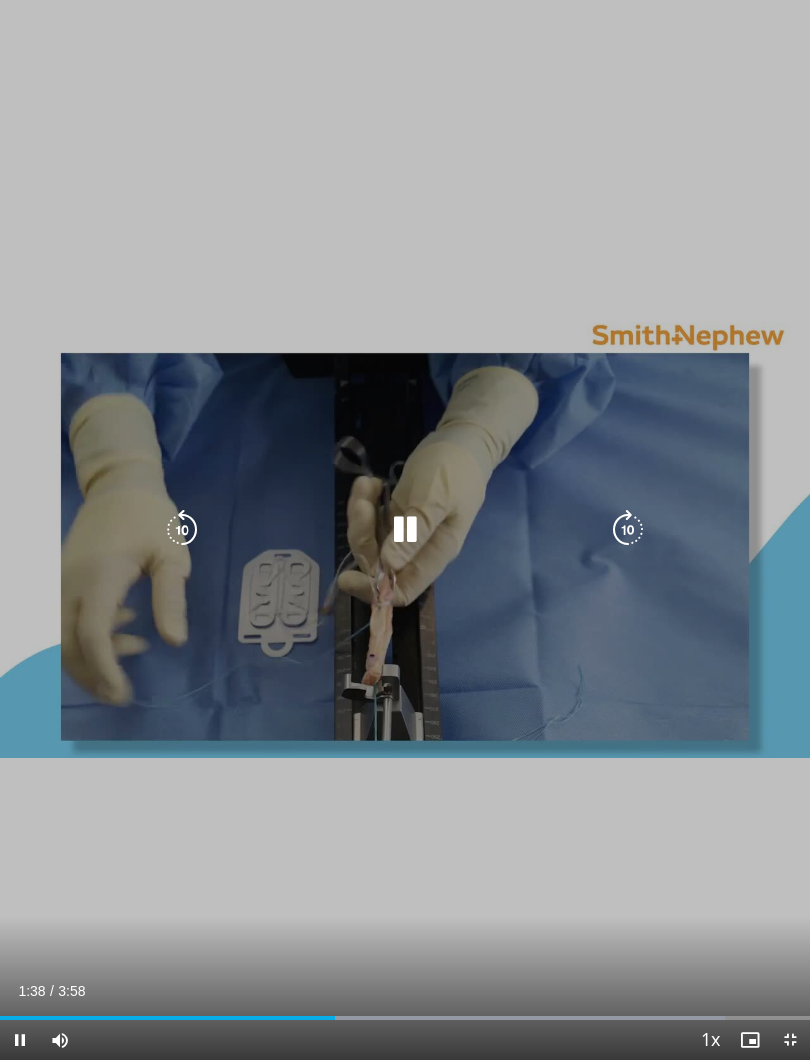 click at bounding box center [182, 530] 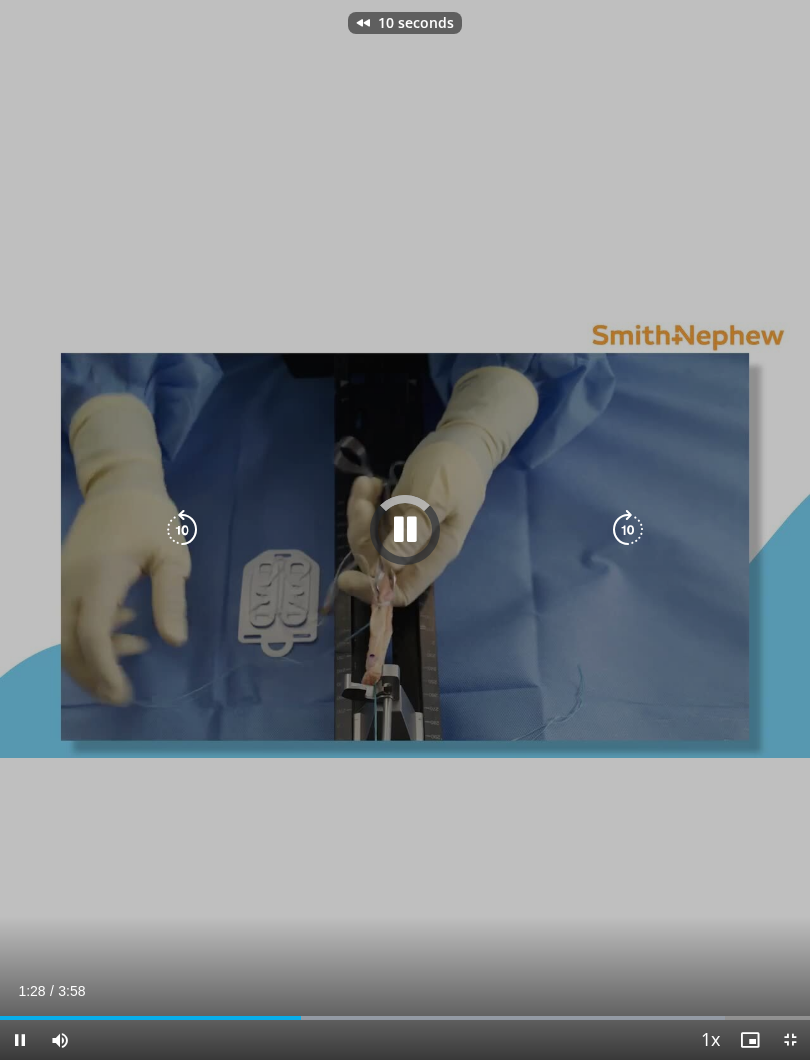 click at bounding box center [182, 530] 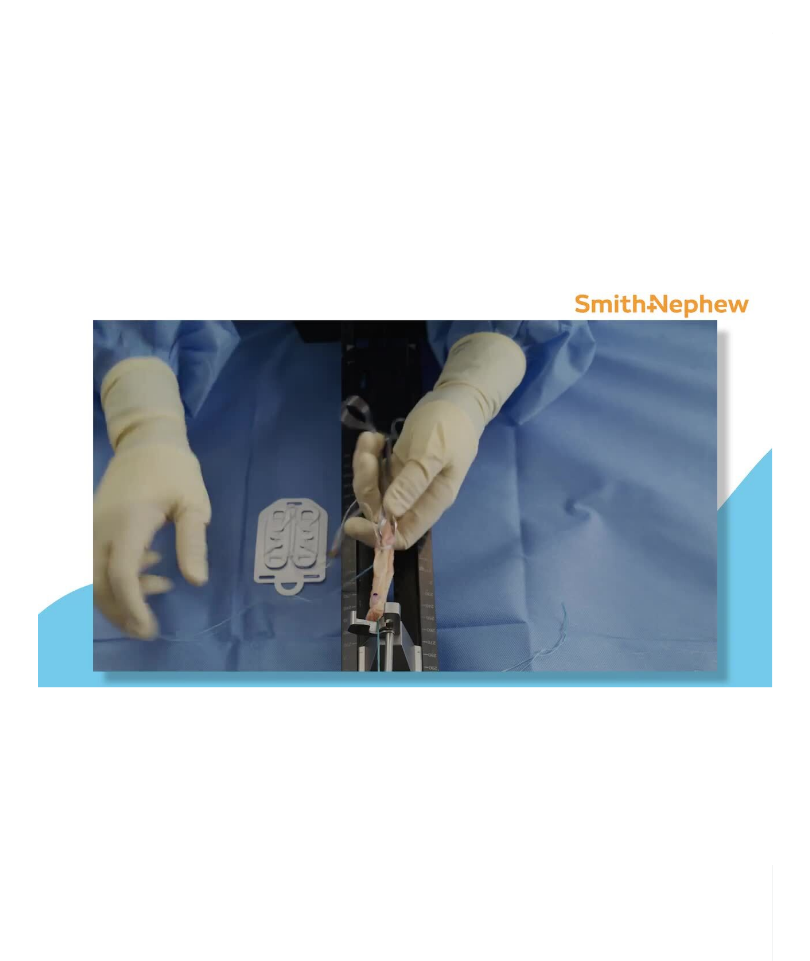 scroll, scrollTop: 0, scrollLeft: 0, axis: both 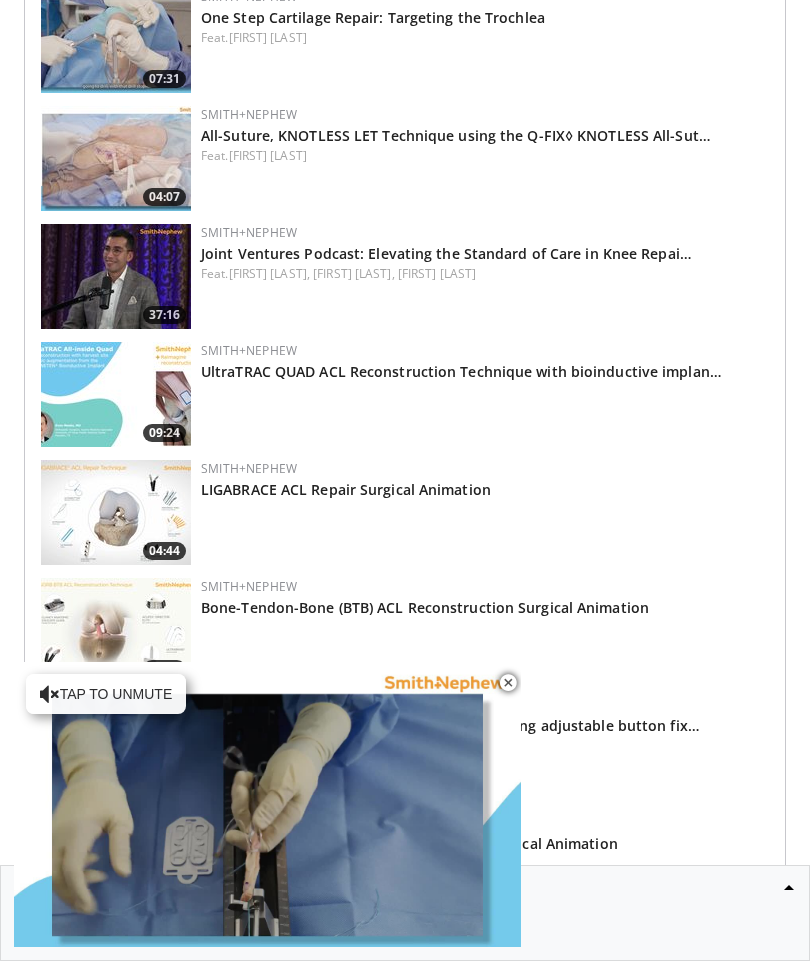 click at bounding box center (116, 394) 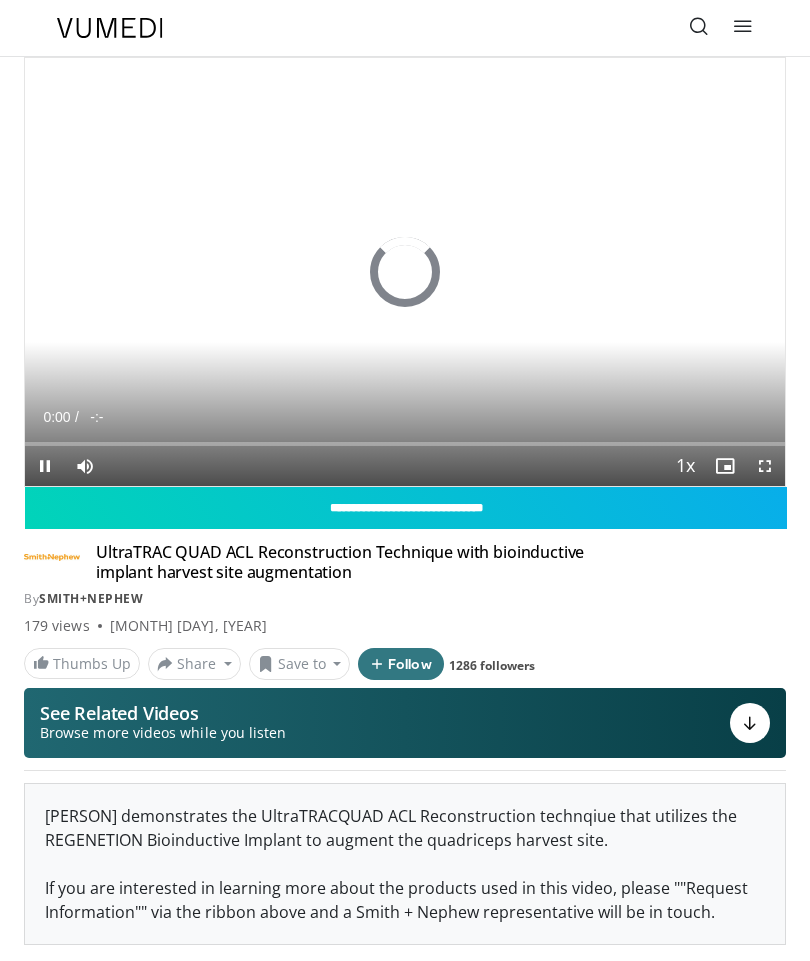 scroll, scrollTop: 0, scrollLeft: 0, axis: both 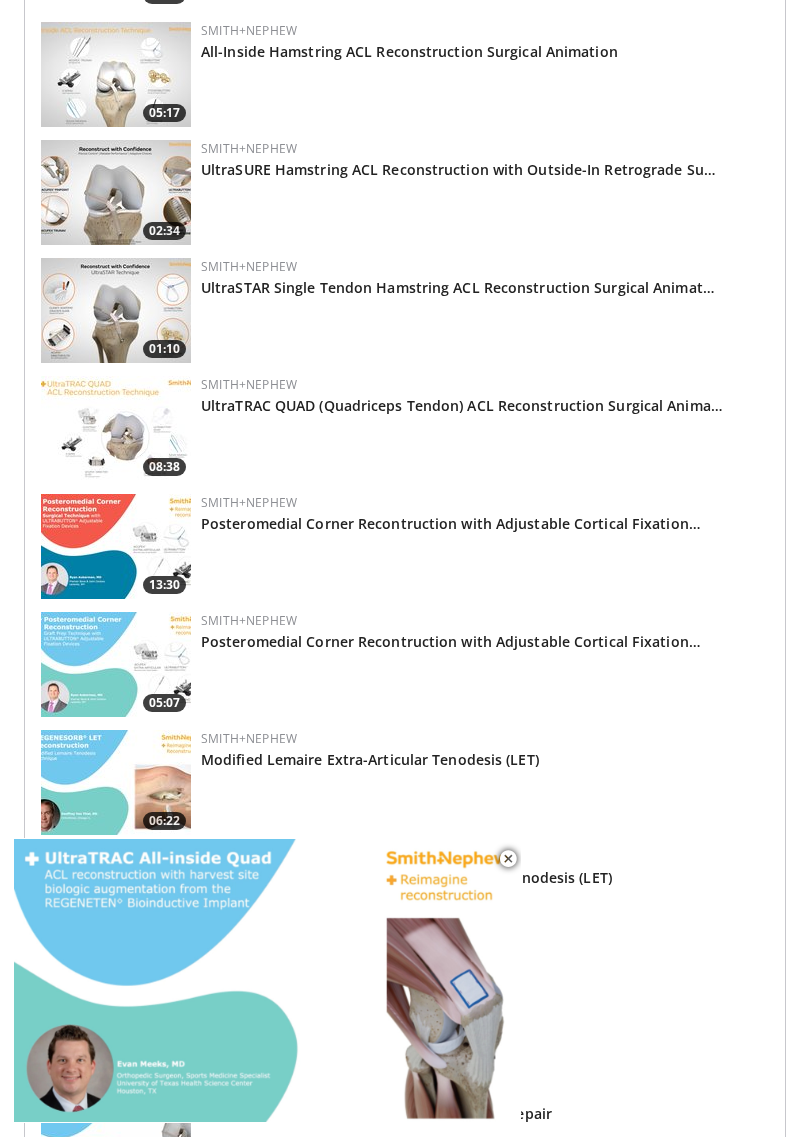 click at bounding box center (116, 428) 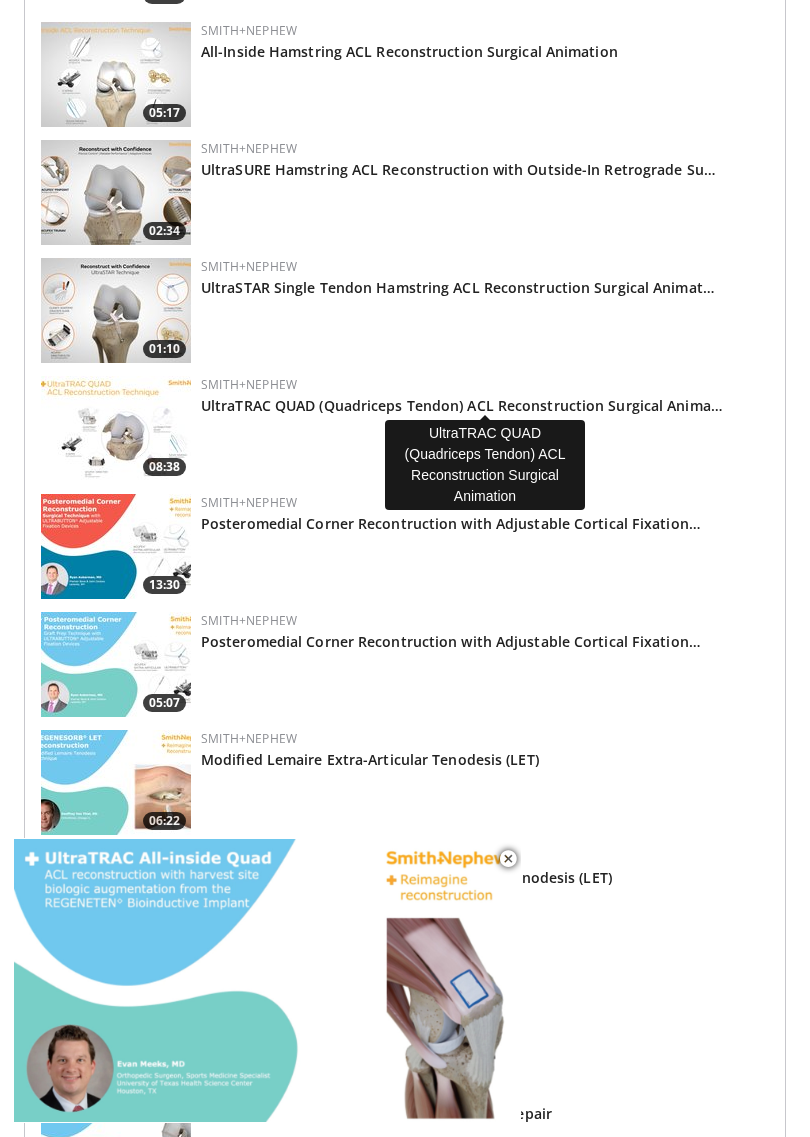 click on "UltraTRAC QUAD (Quadriceps Tendon) ACL Reconstruction Surgical Anima…" at bounding box center (462, 405) 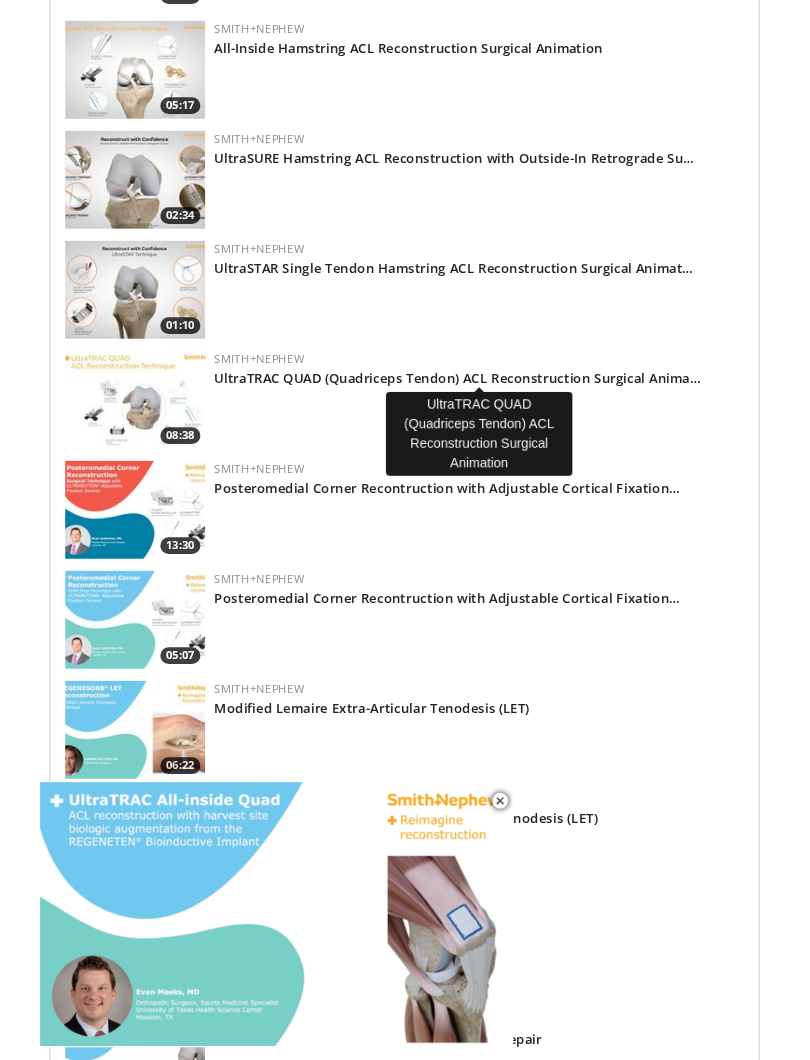 scroll, scrollTop: 1564, scrollLeft: 0, axis: vertical 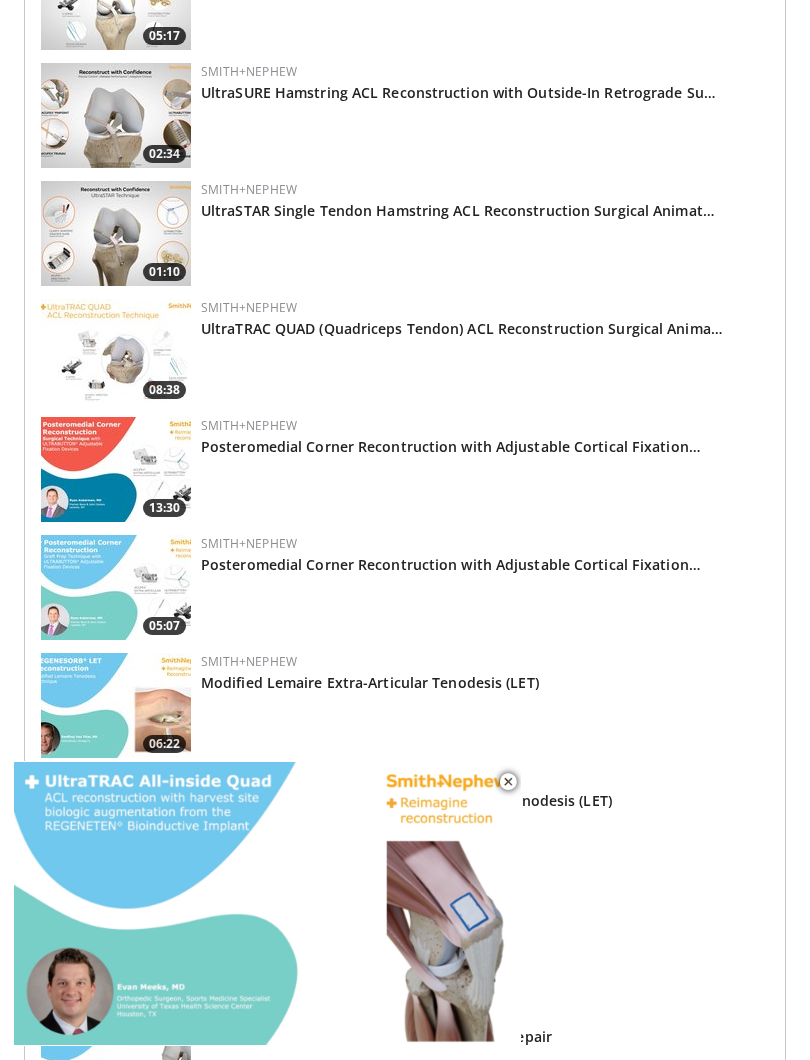 click on "Smith+Nephew
UltraTRAC QUAD (Quadriceps Tendon) ACL Reconstruction Surgical Anima…" at bounding box center (485, 351) 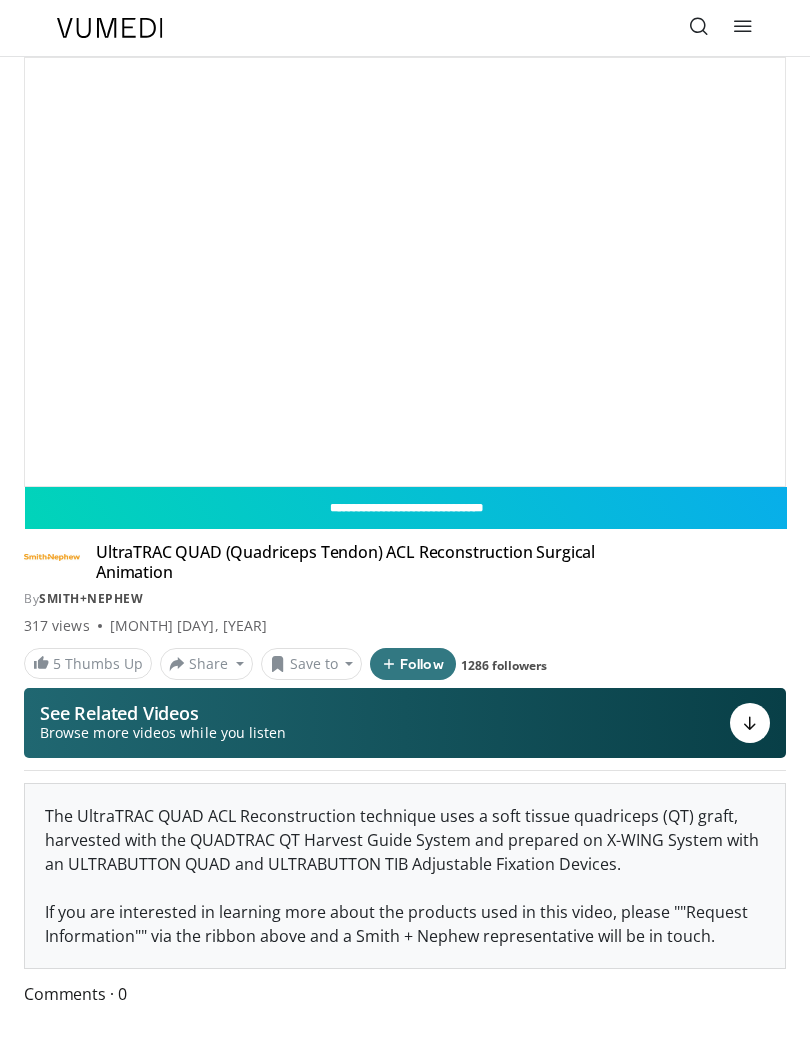 scroll, scrollTop: 0, scrollLeft: 0, axis: both 